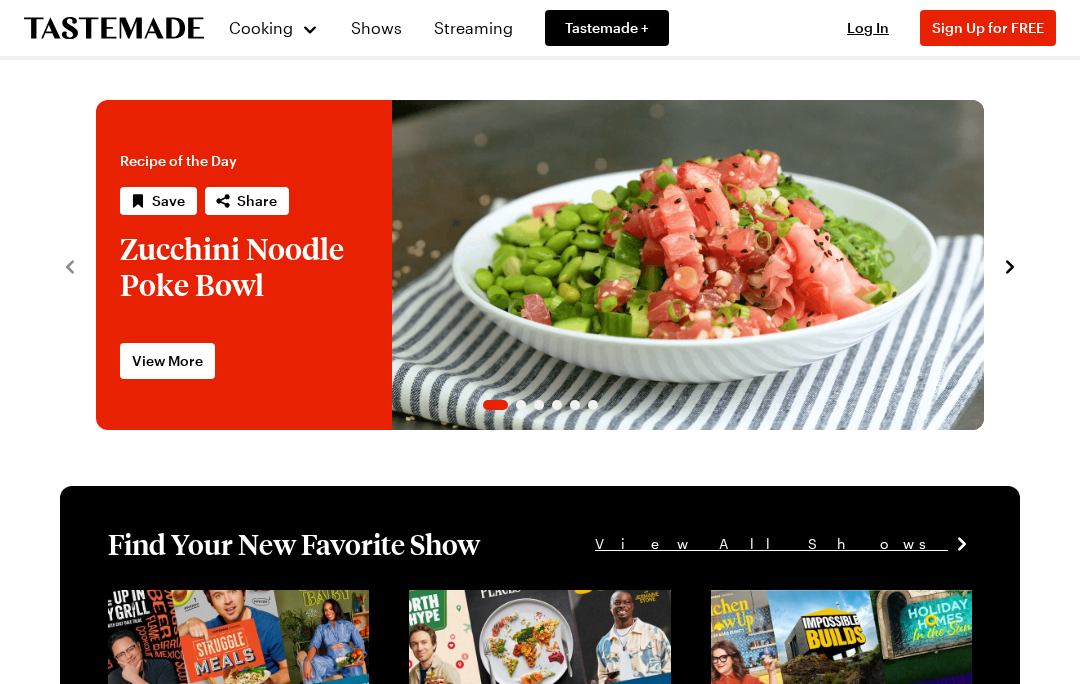 scroll, scrollTop: 0, scrollLeft: 0, axis: both 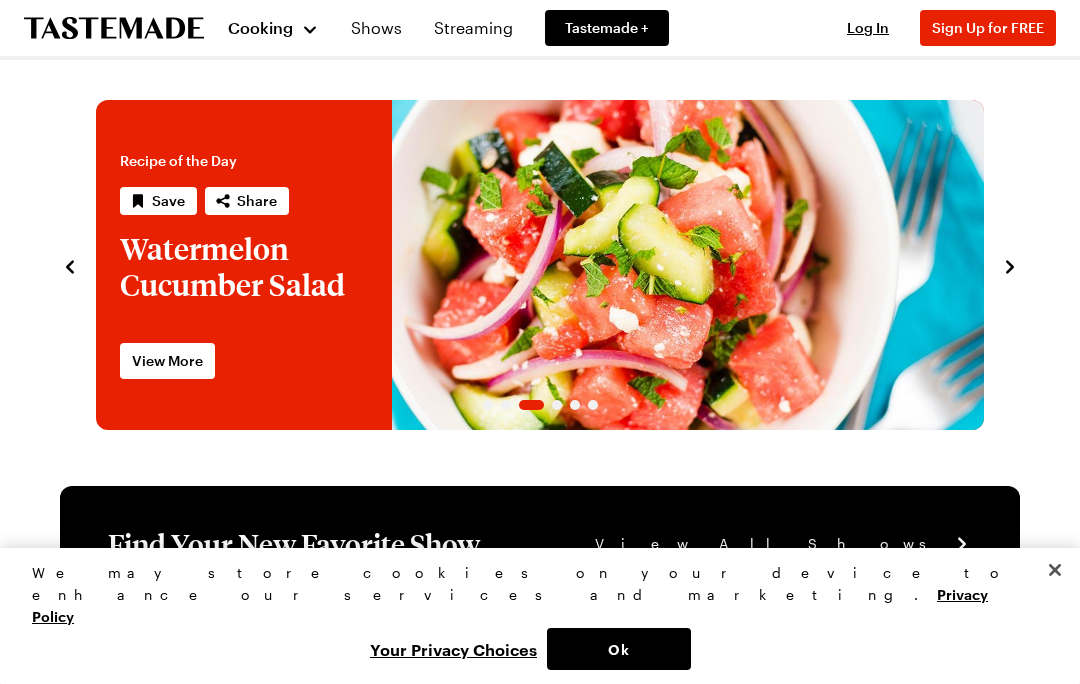 click on "Cooking" at bounding box center (273, 28) 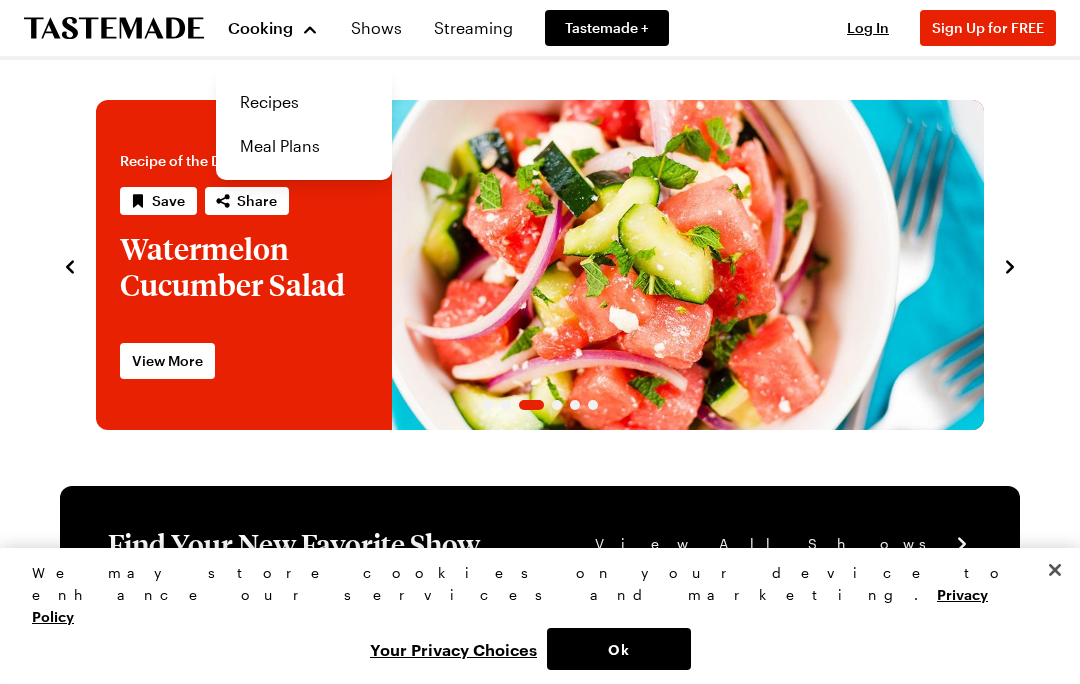click on "Recipes" at bounding box center [304, 102] 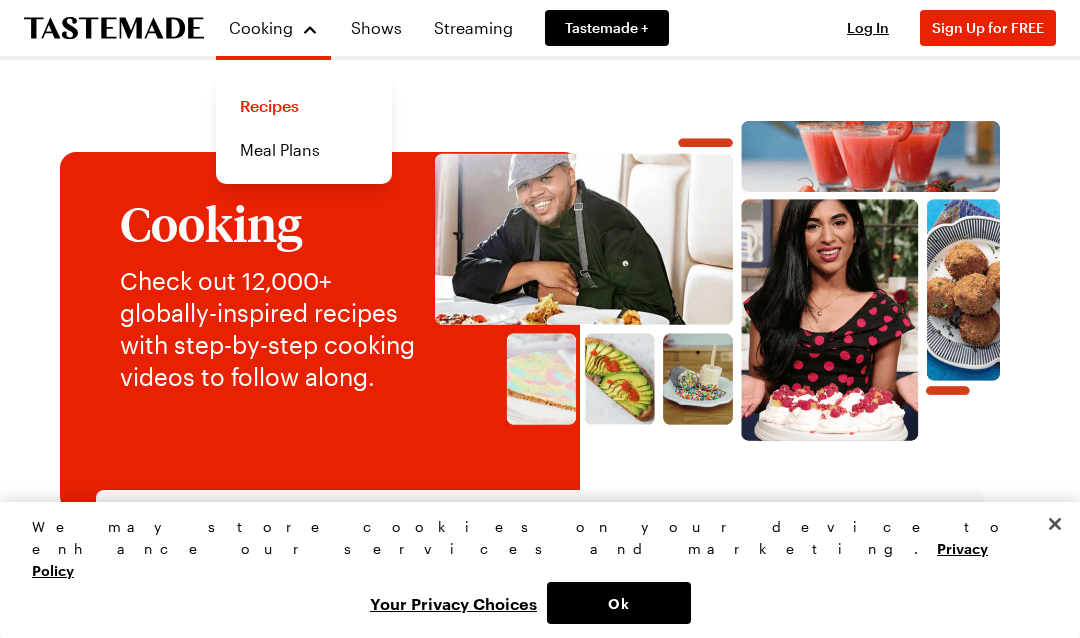 click at bounding box center [426, 536] 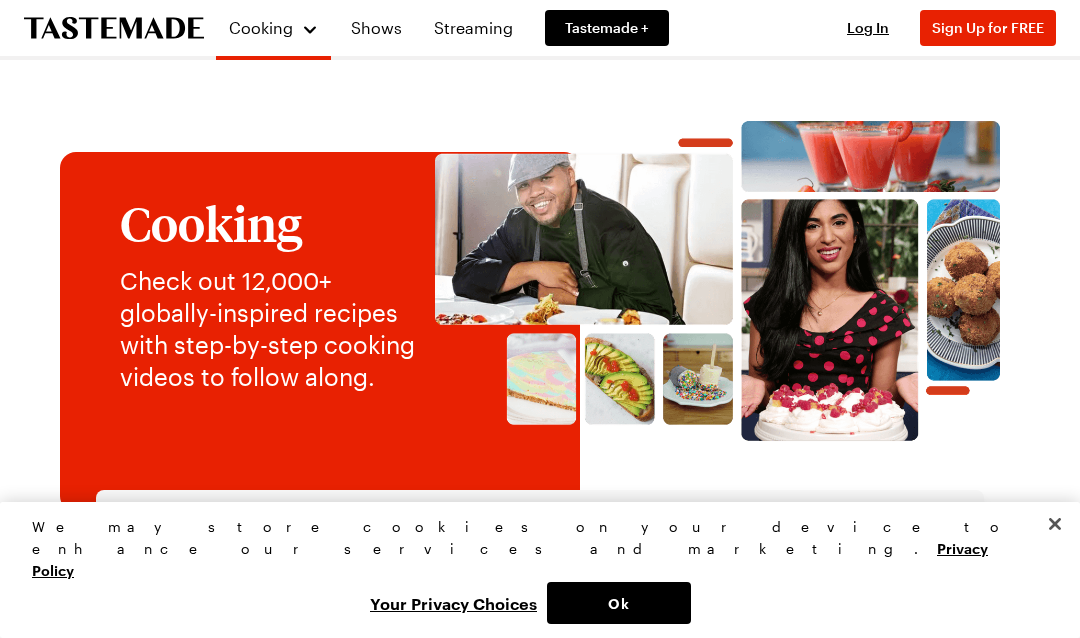 click on "Scruffy leek" at bounding box center [426, 536] 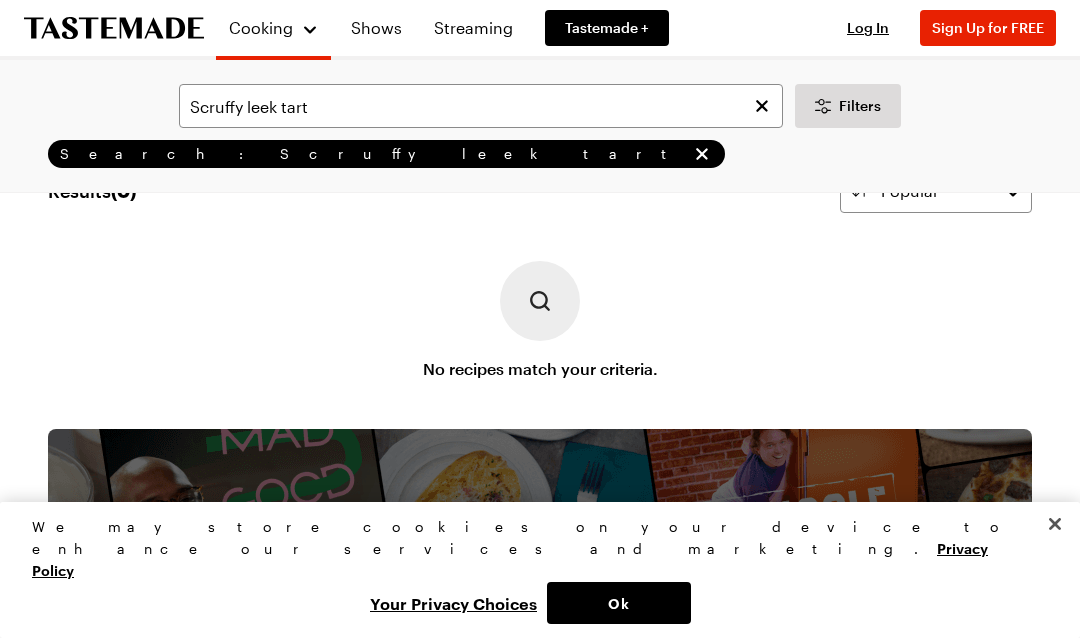 scroll, scrollTop: 0, scrollLeft: 0, axis: both 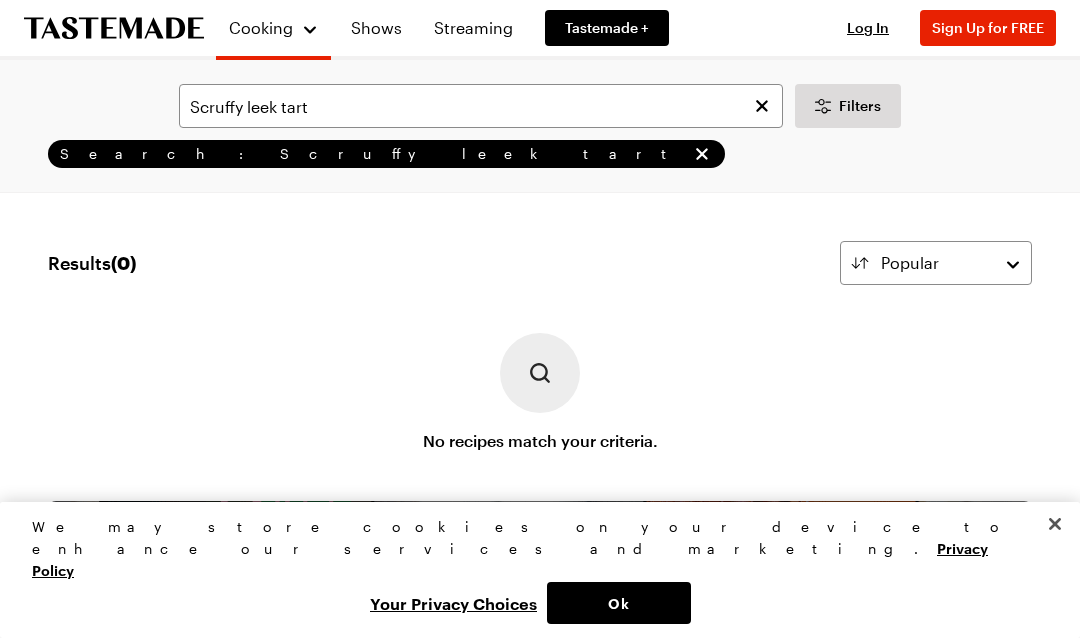 click on "Log In" at bounding box center (868, 28) 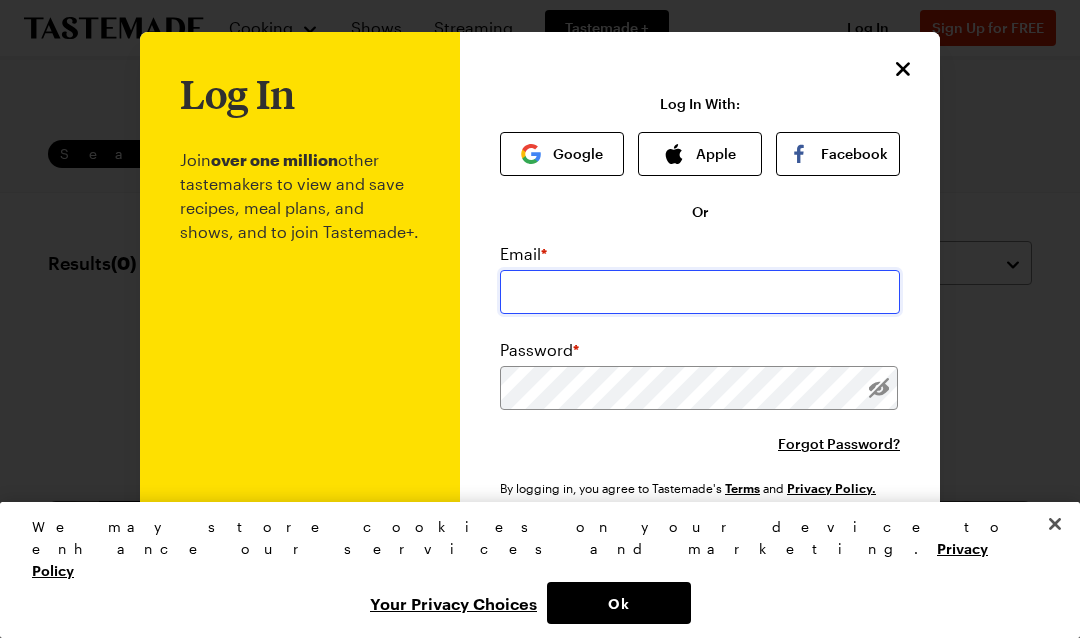 click at bounding box center [700, 292] 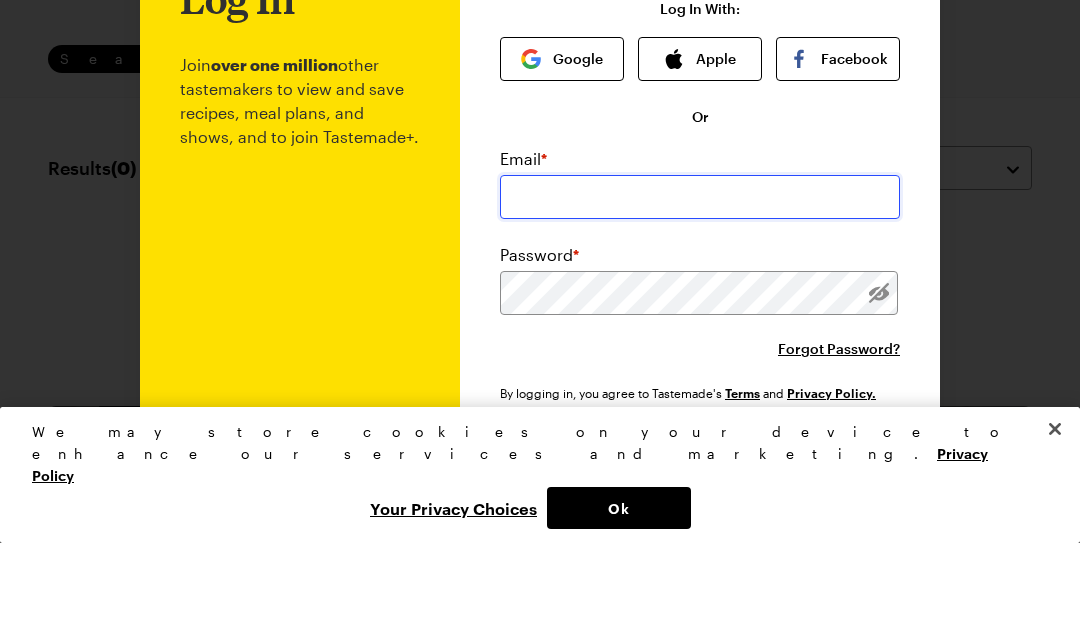 type on "marcella@marcomllc.net" 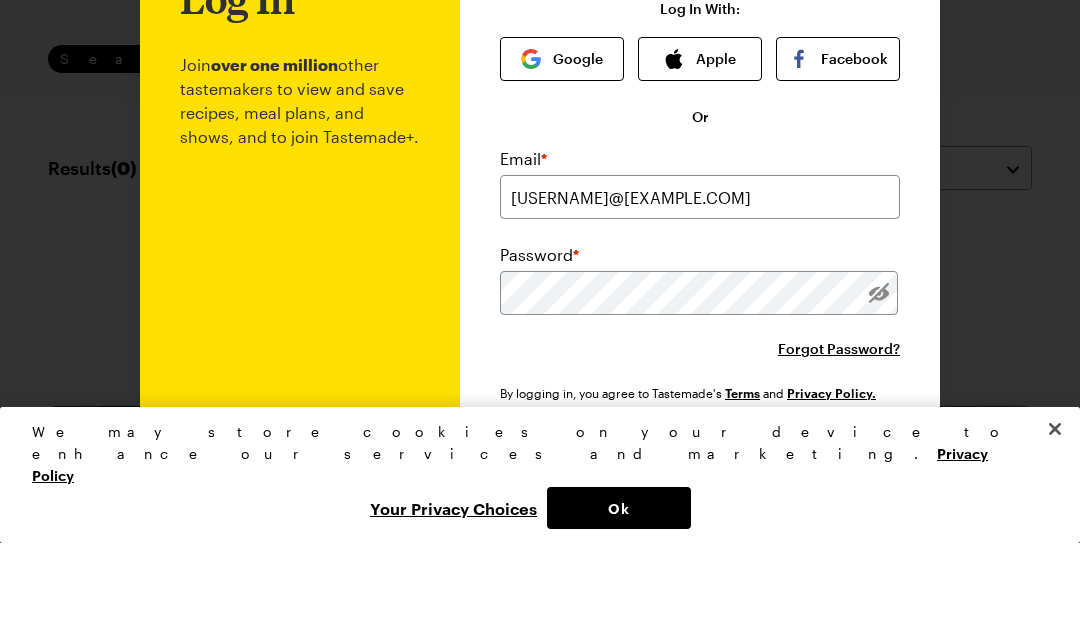 click on "Log In" at bounding box center [700, 556] 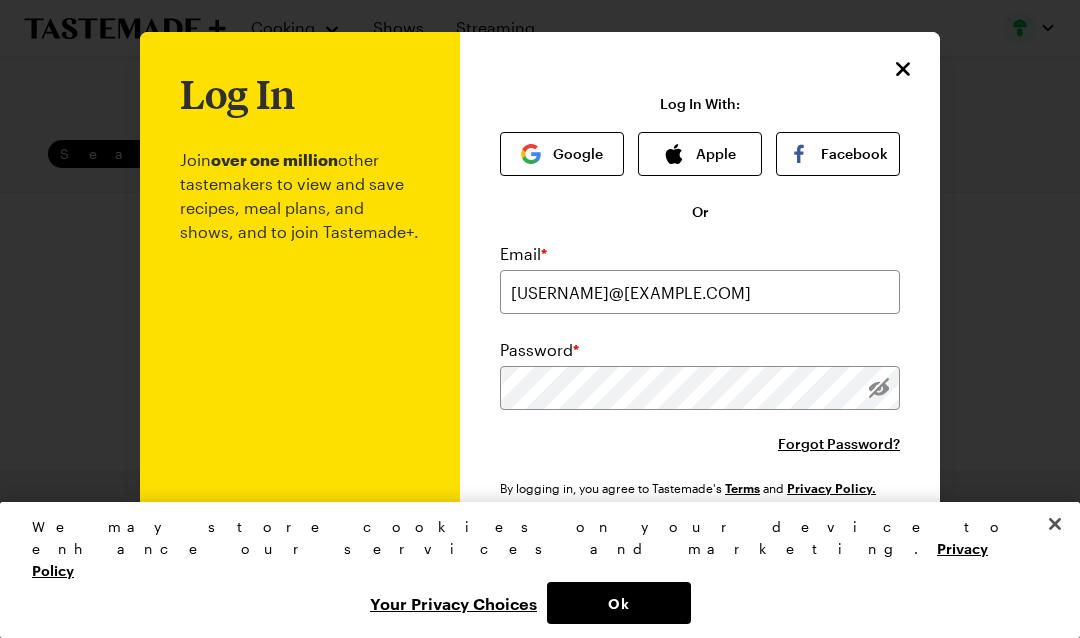 scroll, scrollTop: 0, scrollLeft: 0, axis: both 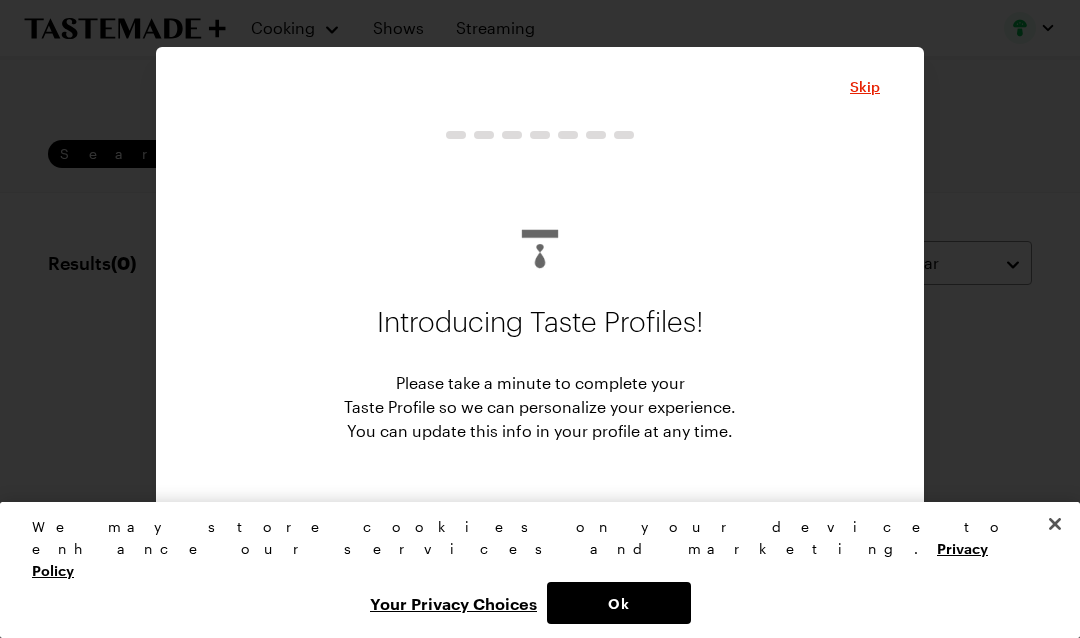 click on "We may store cookies on your device to enhance our services and marketing.  Privacy Policy" at bounding box center (531, 549) 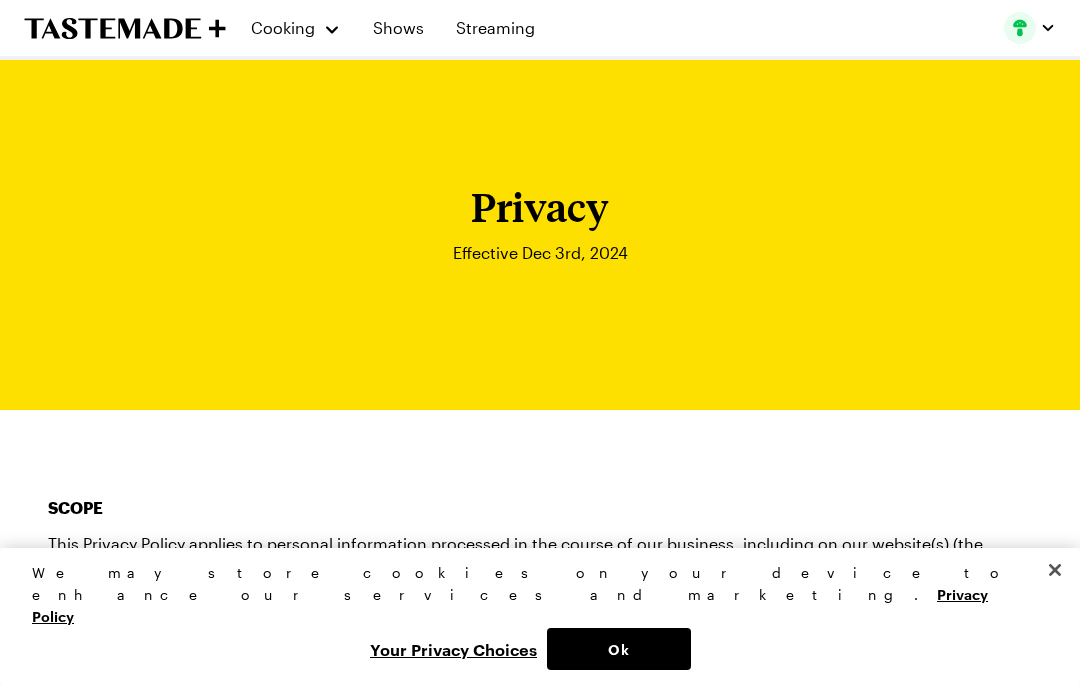 scroll, scrollTop: 66, scrollLeft: 0, axis: vertical 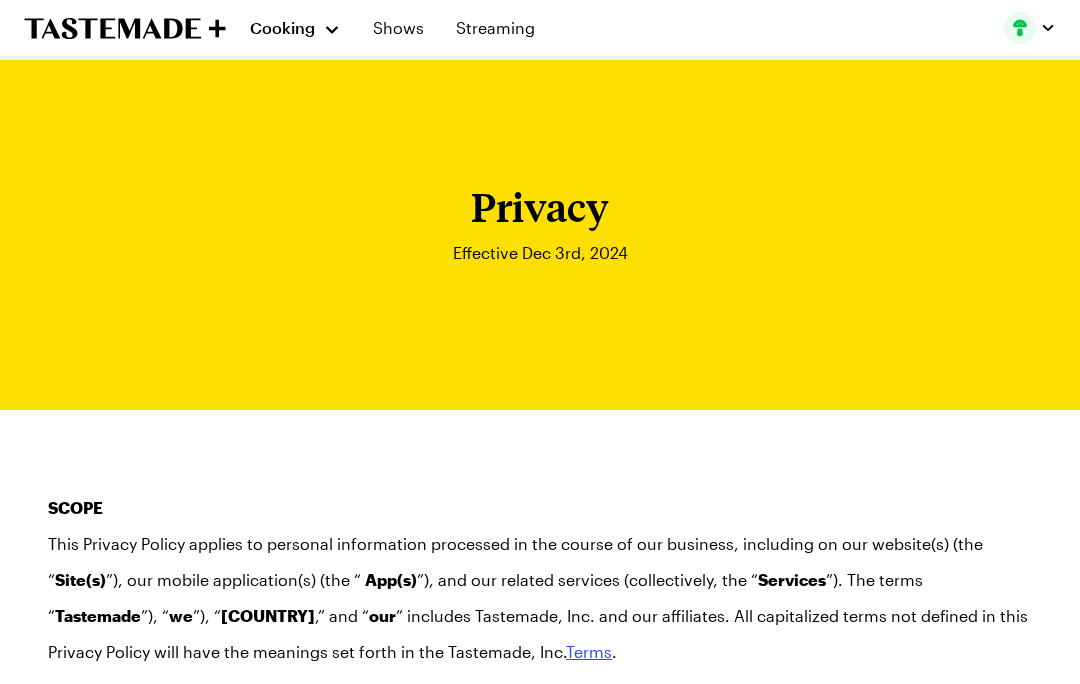 click on "Cooking" at bounding box center [282, 27] 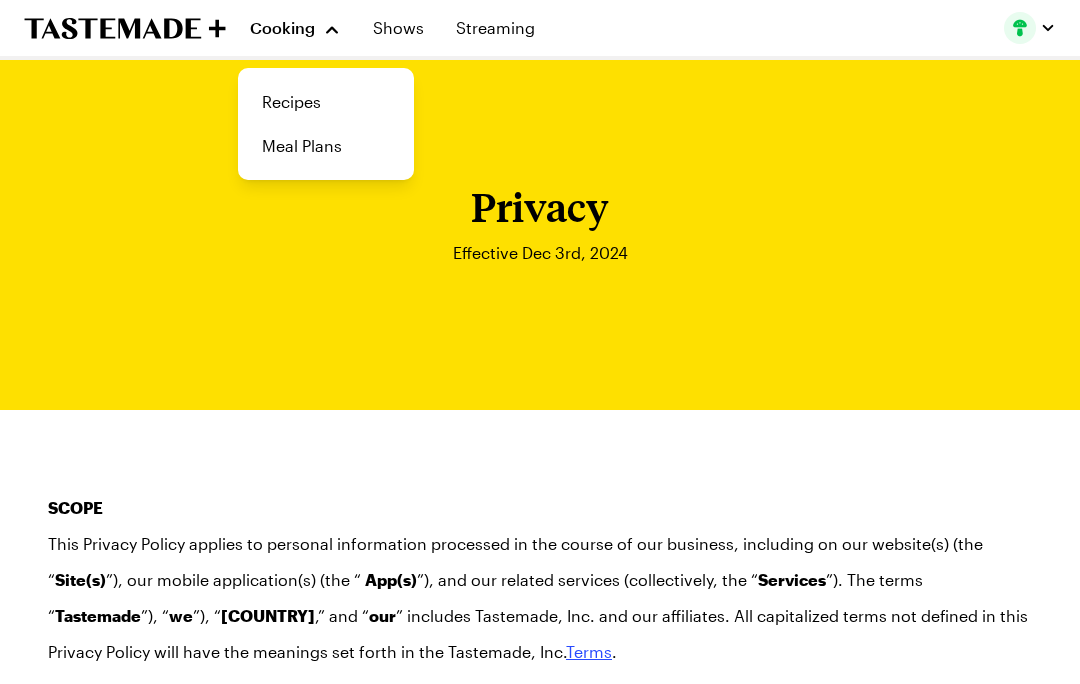 click on "Recipes" at bounding box center (326, 102) 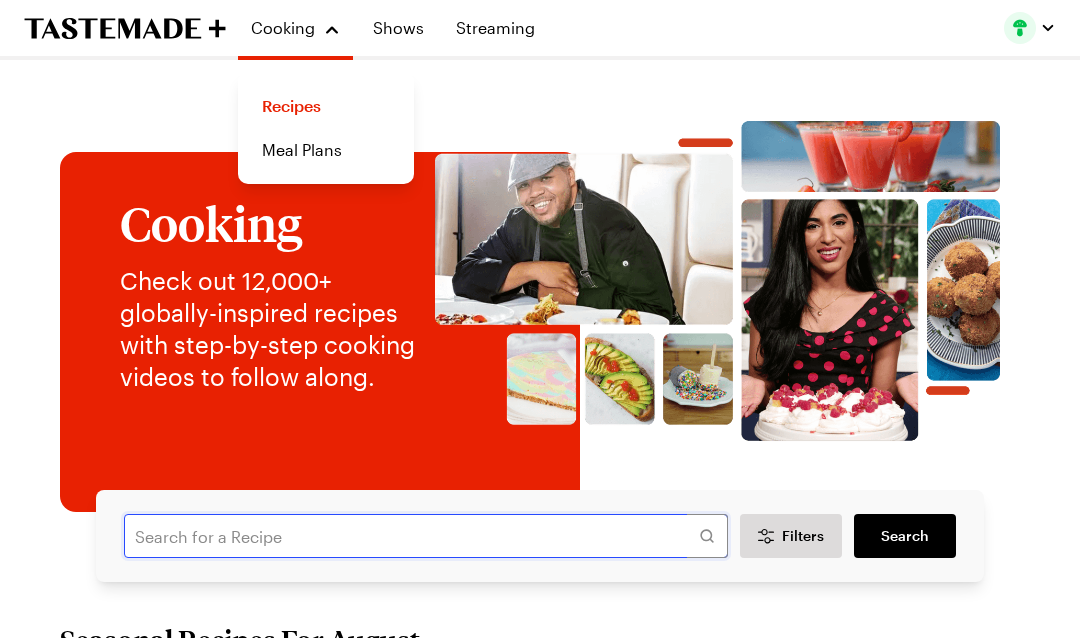 click at bounding box center (426, 536) 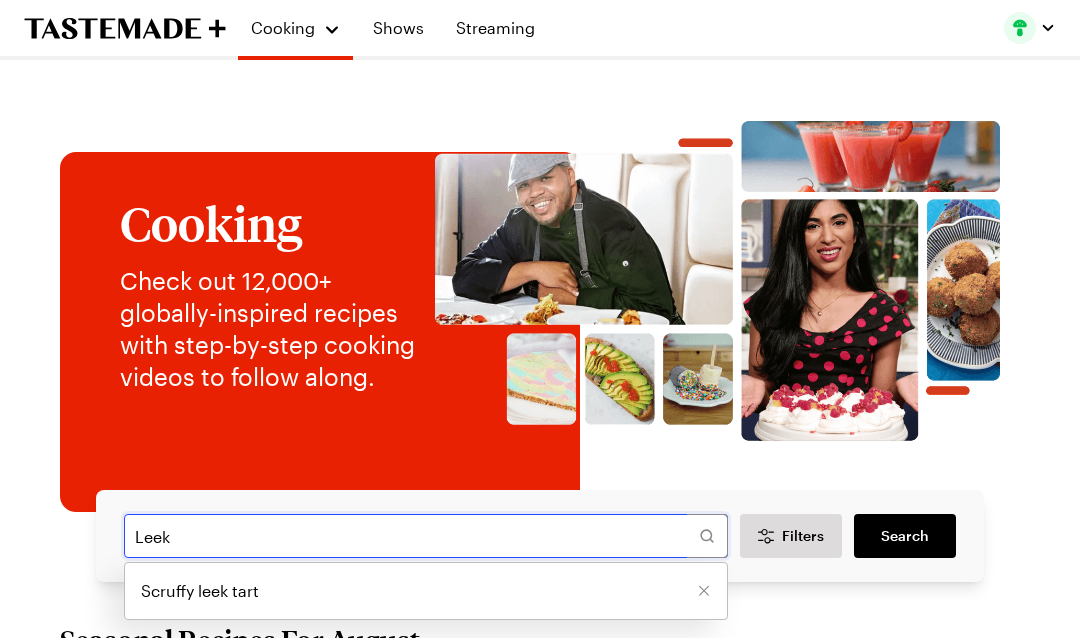 type on "Leek" 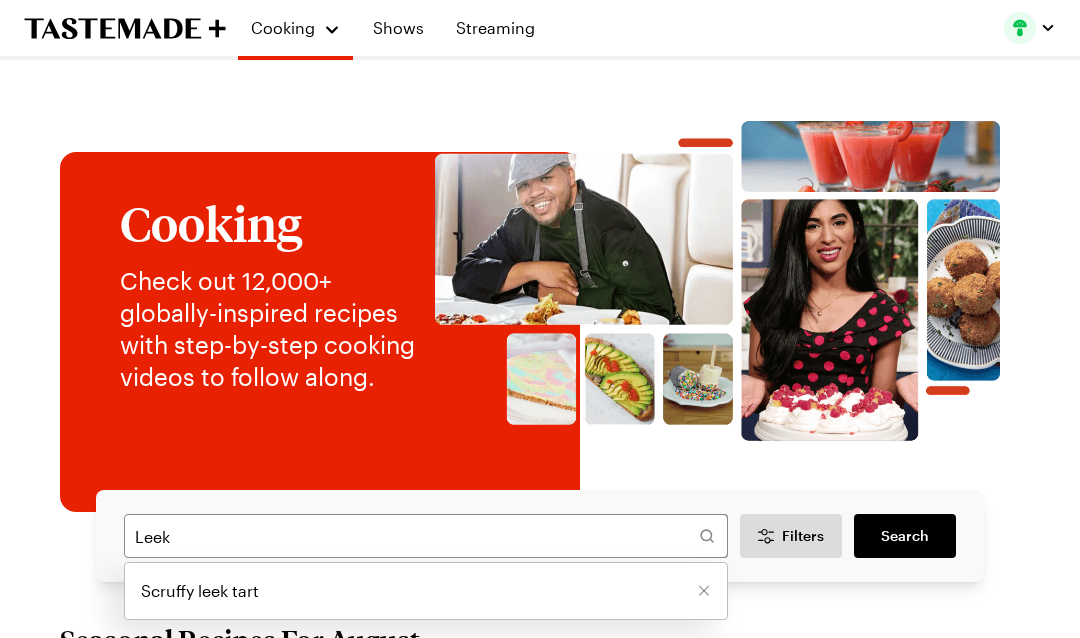 click 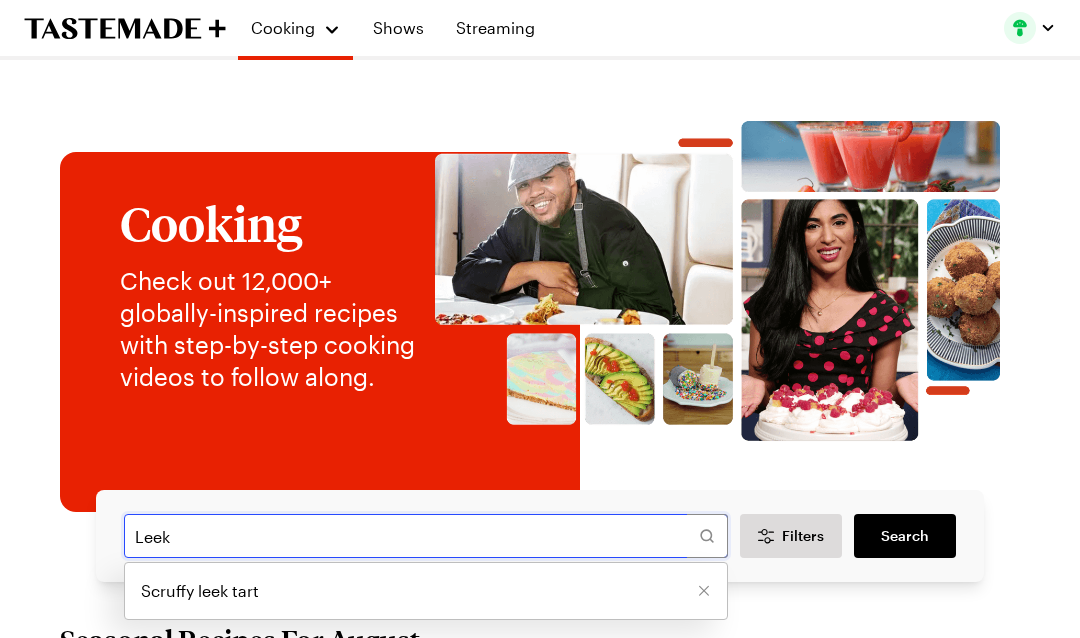 click on "Leek" at bounding box center (426, 536) 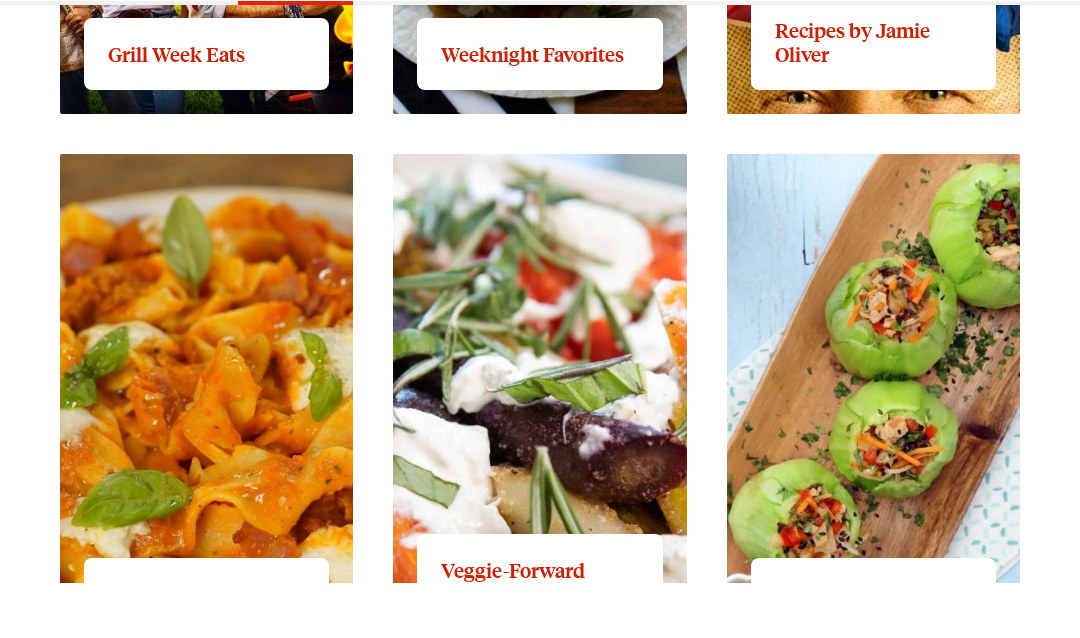 scroll, scrollTop: 1971, scrollLeft: 0, axis: vertical 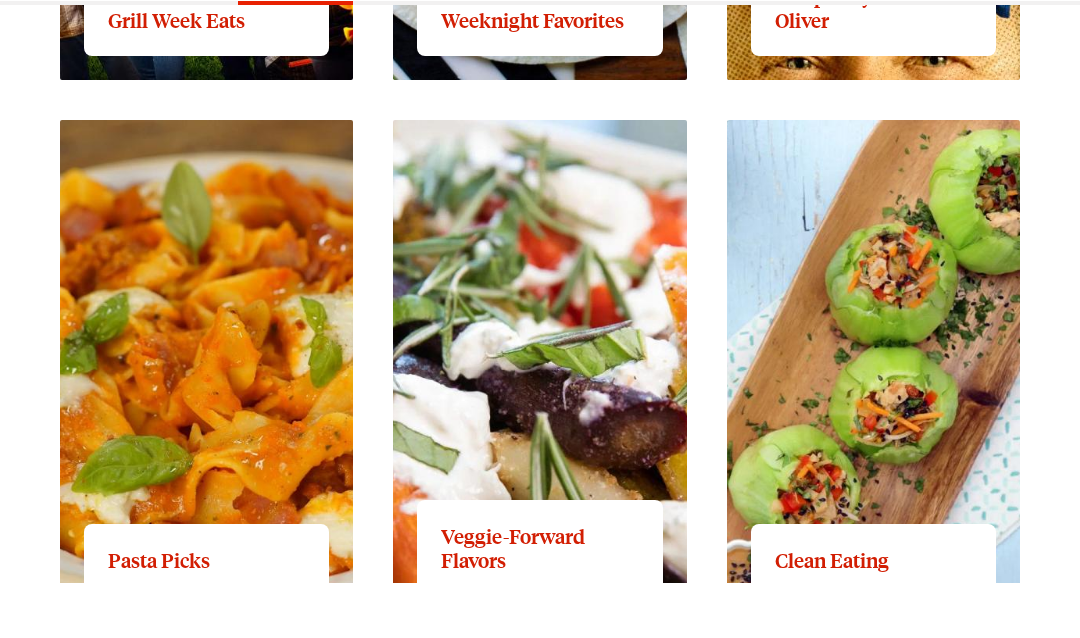click on "View full content for Pasta Picks" at bounding box center [180, 186] 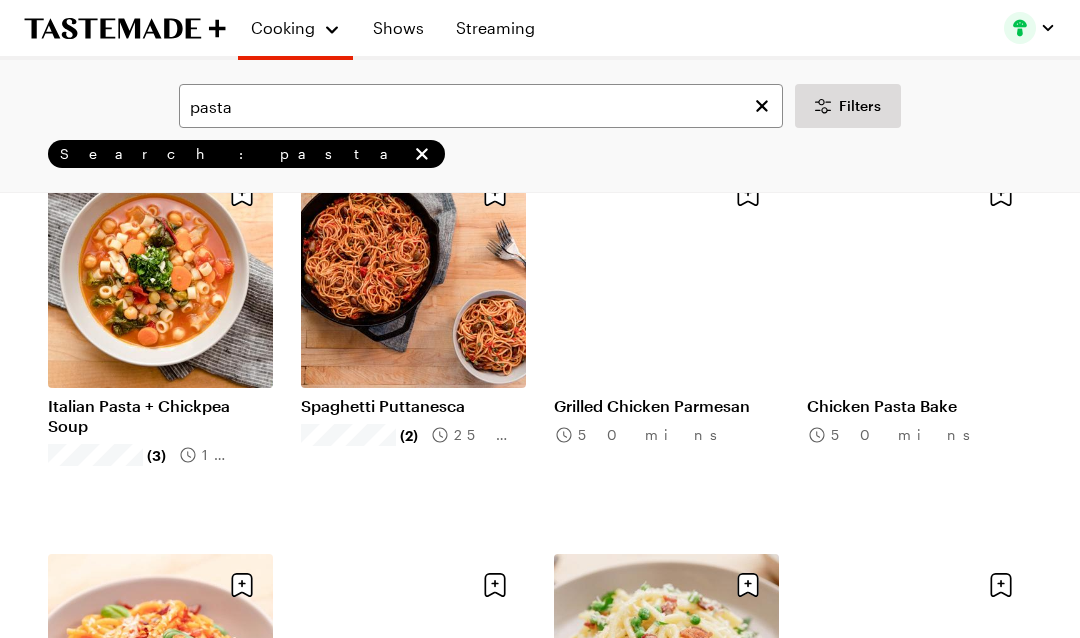 scroll, scrollTop: 1727, scrollLeft: 0, axis: vertical 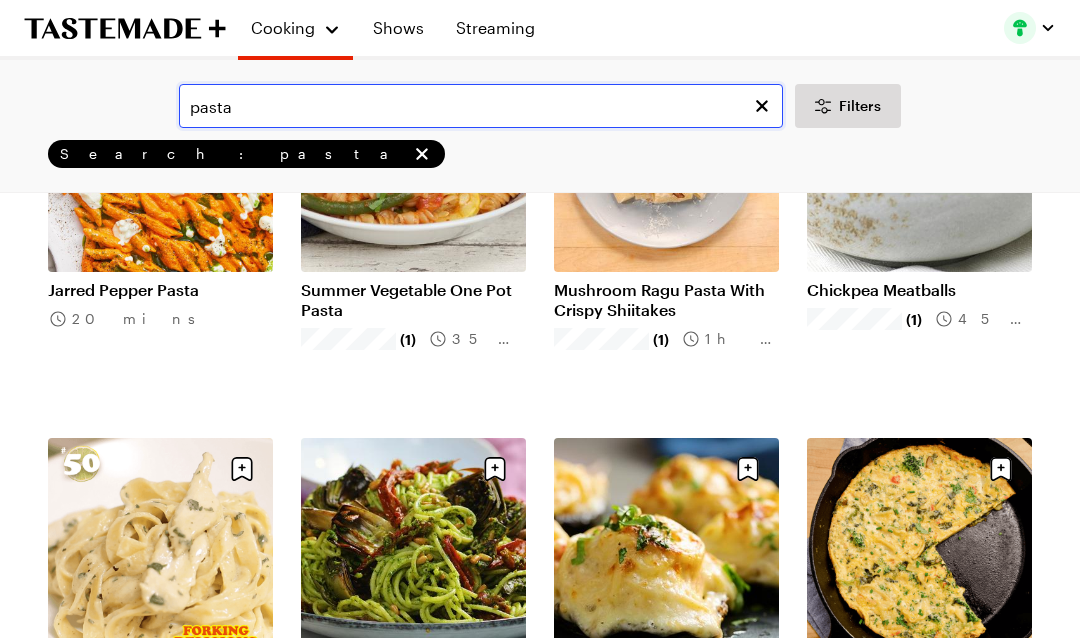 click on "pasta" at bounding box center [481, 106] 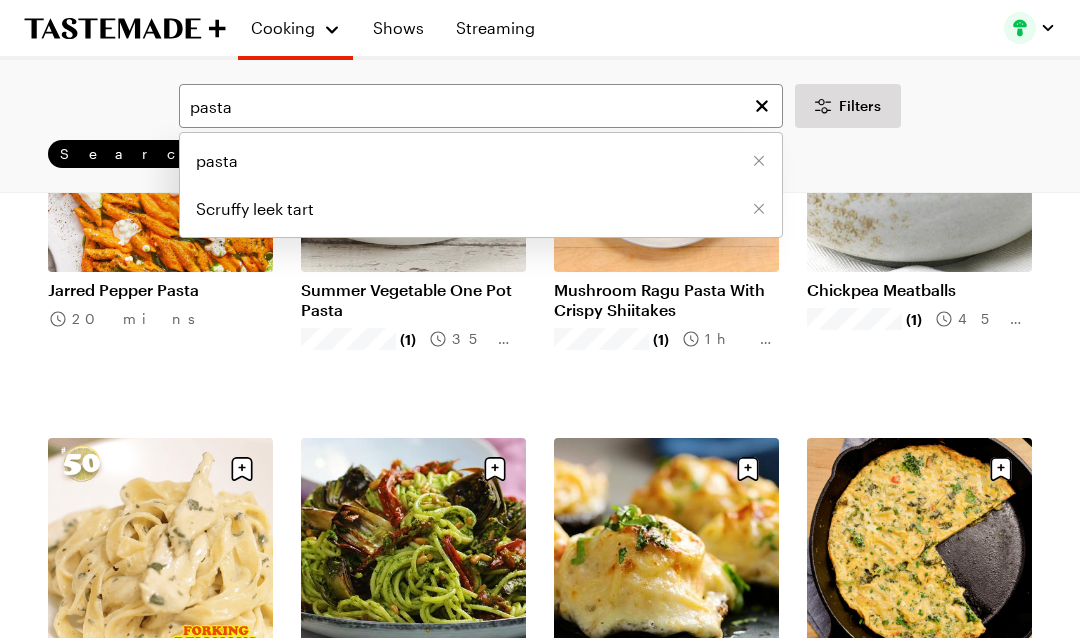 click 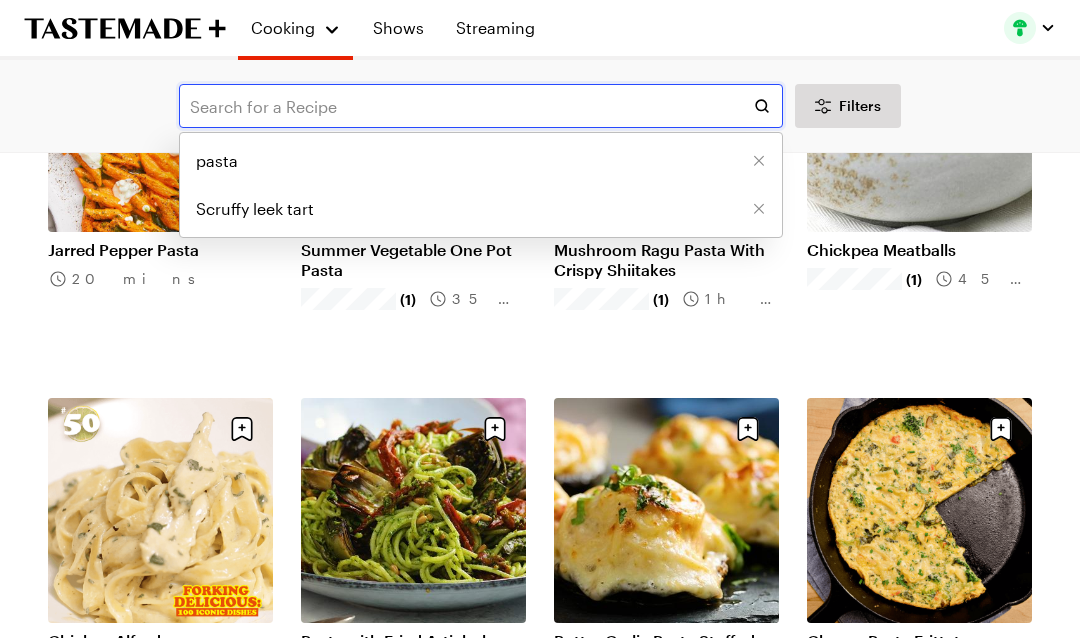 click at bounding box center [481, 106] 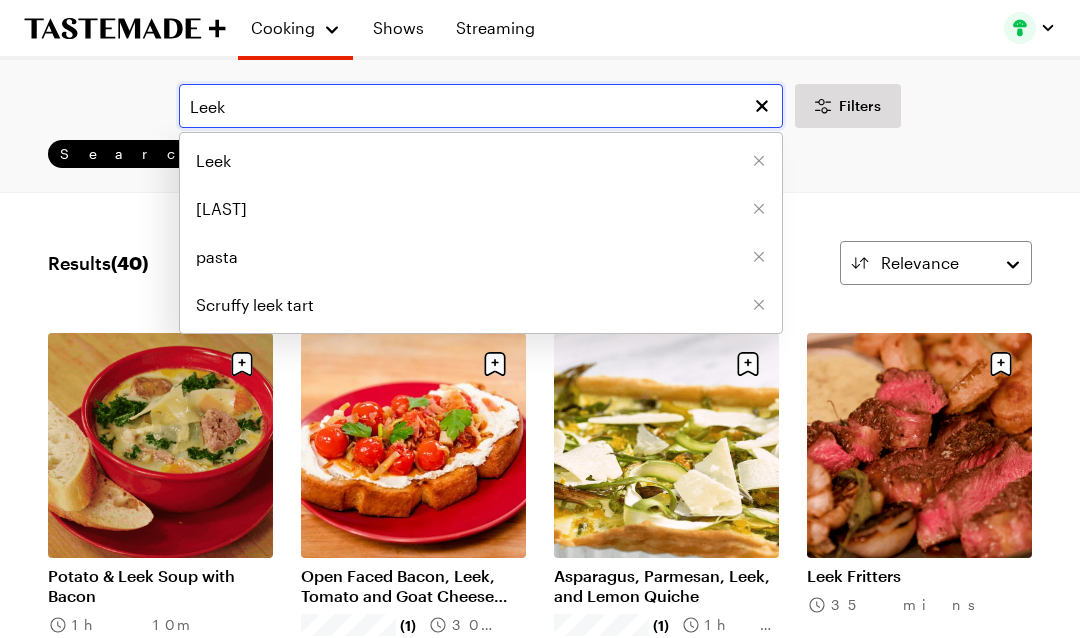 type on "Leek" 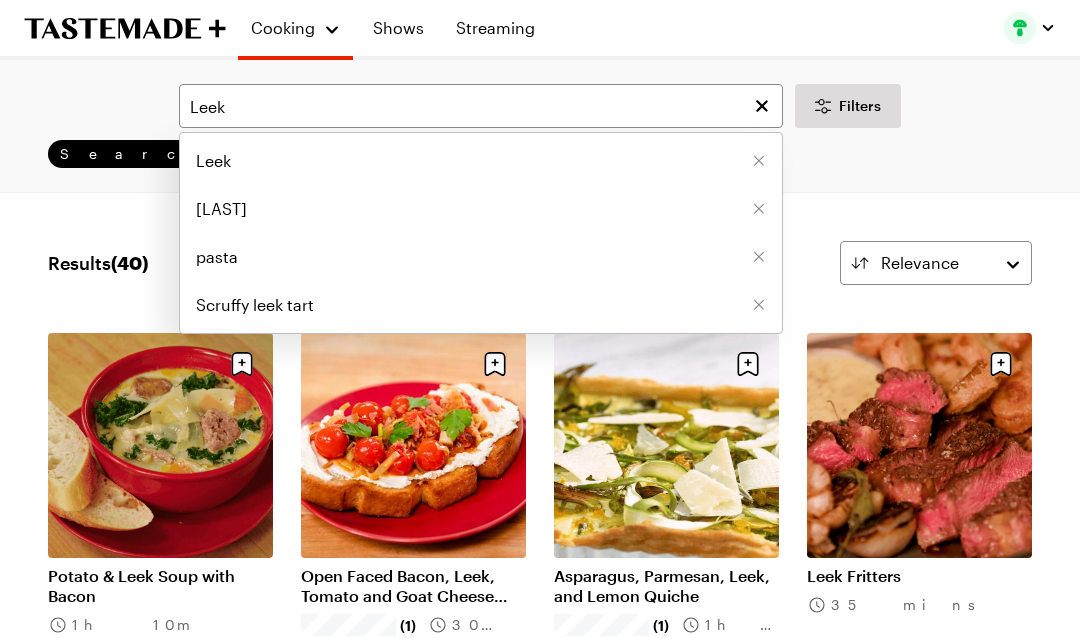 click on "Leek" at bounding box center [213, 161] 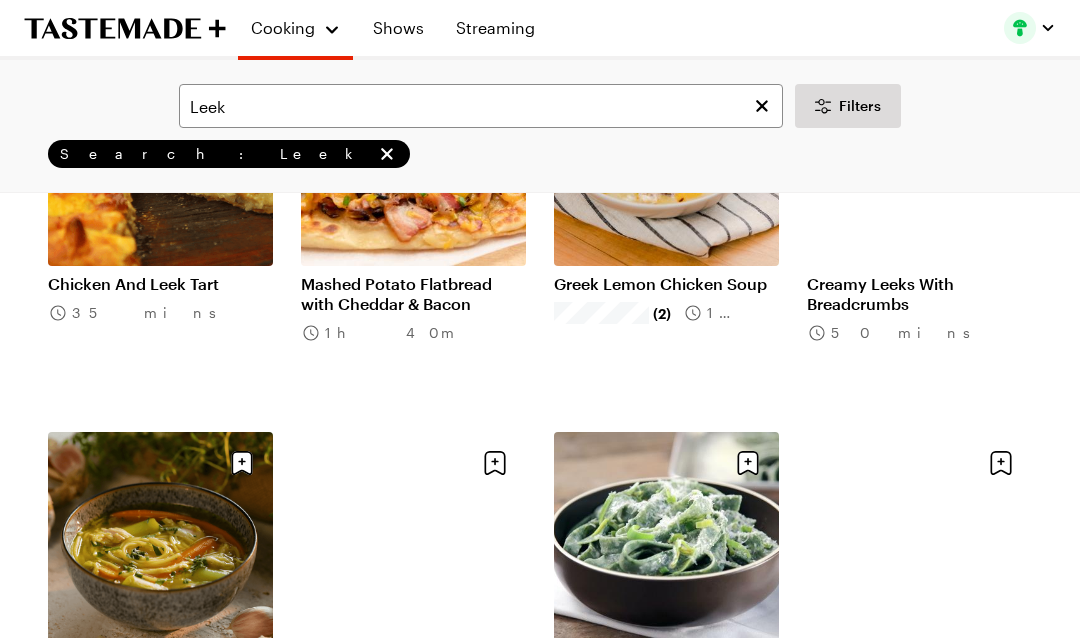 scroll, scrollTop: 1106, scrollLeft: 0, axis: vertical 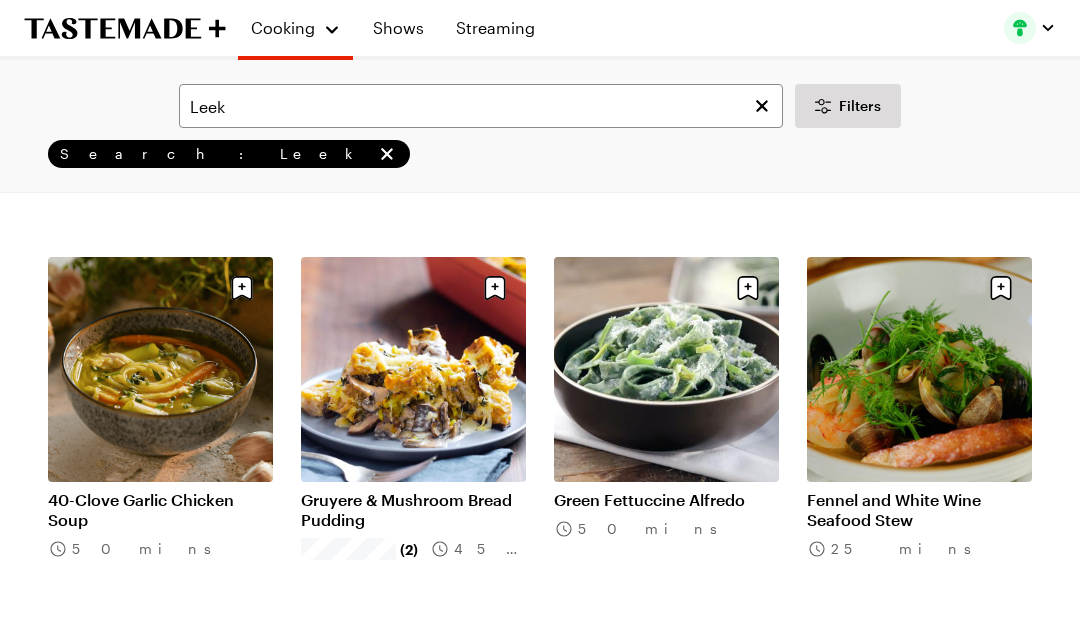 click on "Gruyere & Mushroom Bread Pudding" at bounding box center [413, 511] 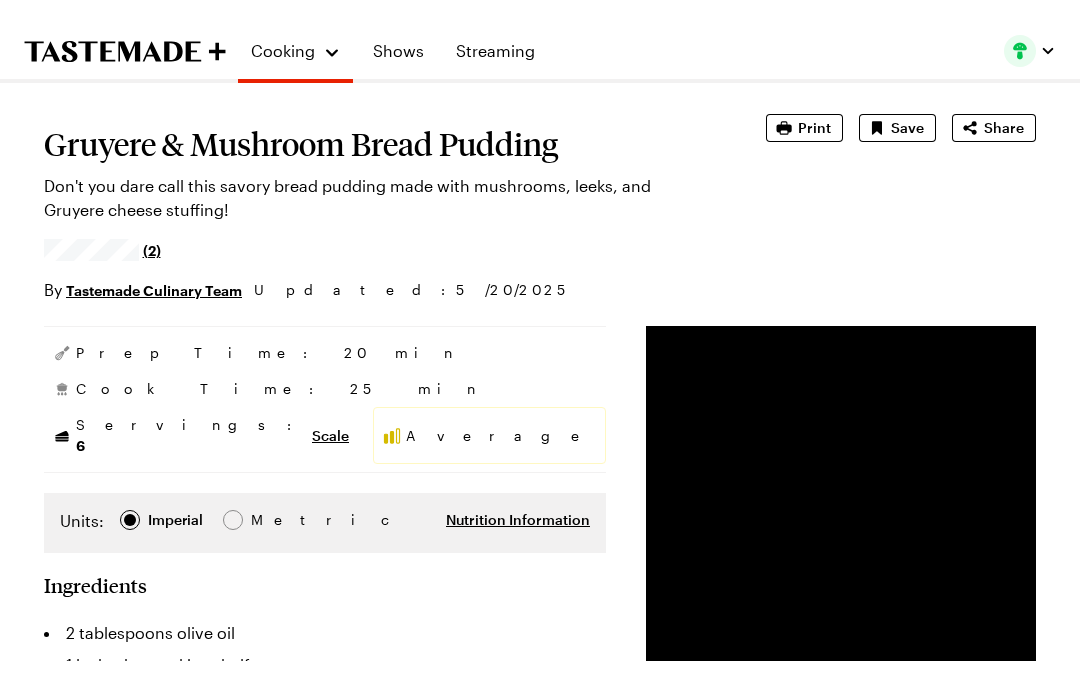 scroll, scrollTop: 0, scrollLeft: 0, axis: both 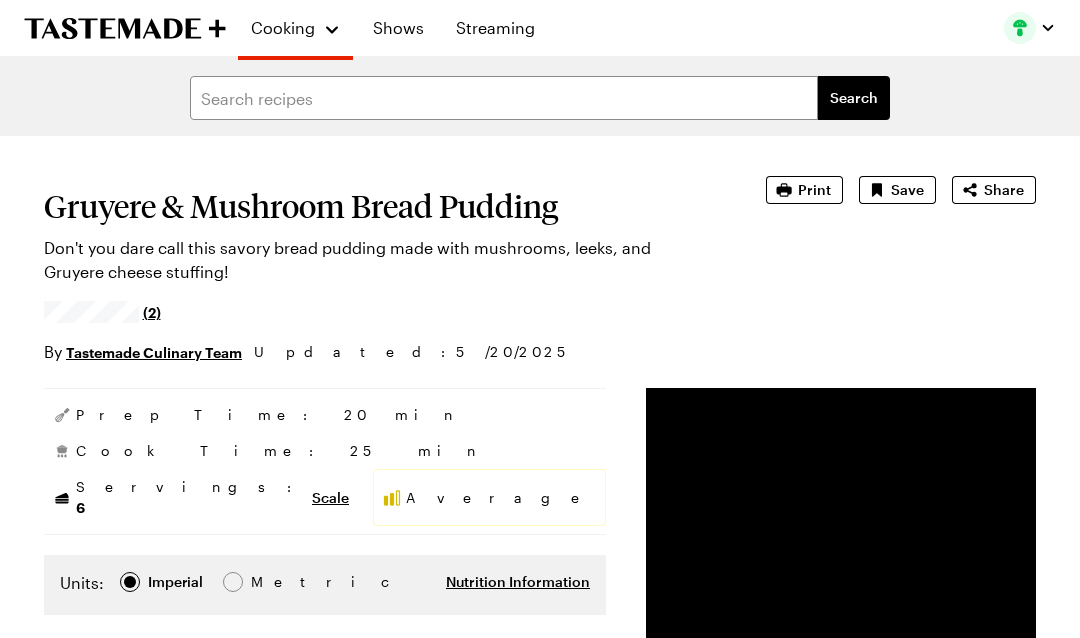 click on "Shows" at bounding box center (398, 28) 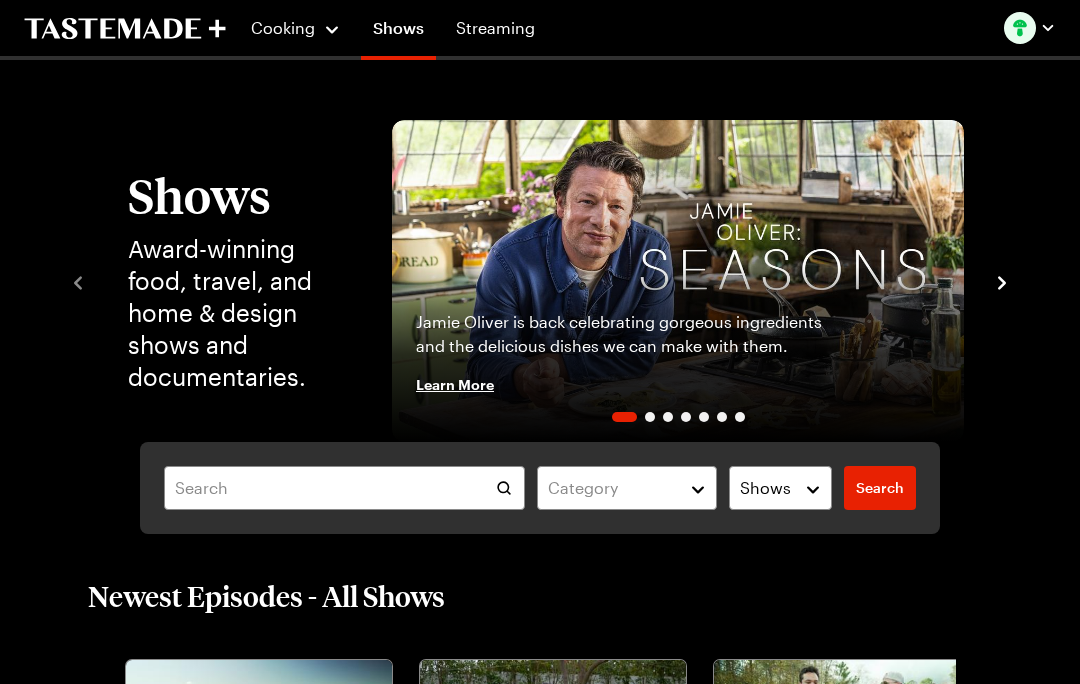 click on "Jamie Oliver is back celebrating gorgeous ingredients and the delicious dishes we can make with them. Learn More" at bounding box center (678, 354) 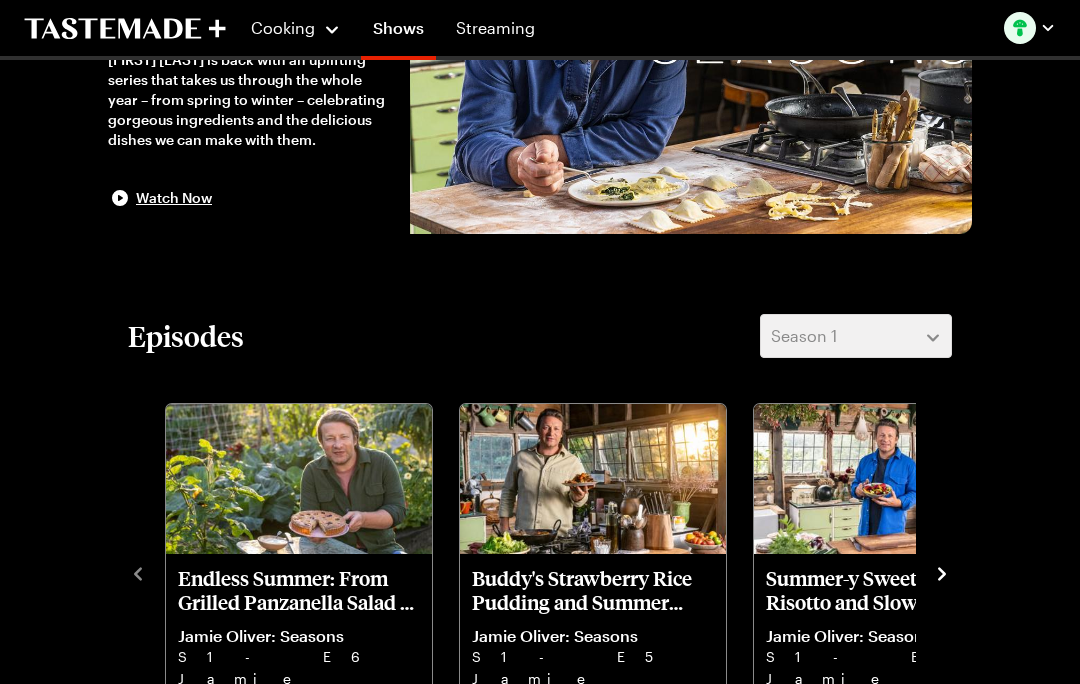 scroll, scrollTop: 246, scrollLeft: 0, axis: vertical 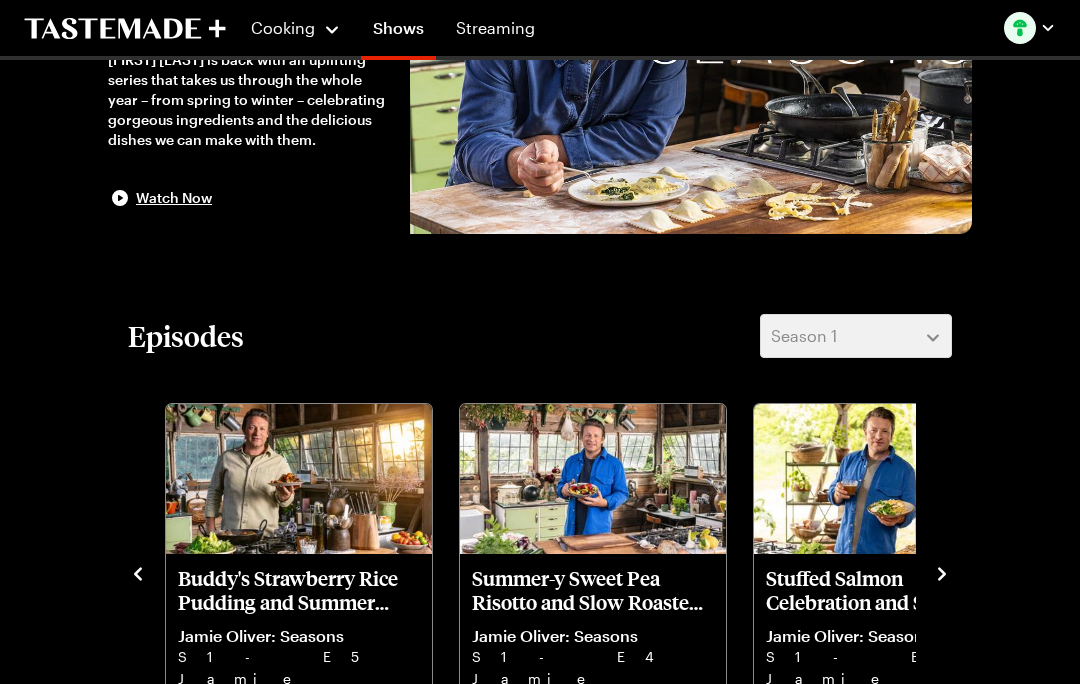 click on "Episodes Season 1 Endless Summer: From Grilled Panzanella Salad to Sour Cherry Tart Jamie Oliver: Seasons S1 - E6 Jamie ends summer with grilled pepper panzanella and sour cherry frangipane tart with crème fraîche. Buddy's Strawberry Rice Pudding and Summer Tomato Chicken Bake Jamie Oliver: Seasons S1 - E5 Jamie cooks a chicken sheet pan dinner. Buddy helps pick strawberries for quick jam rice pudding. Summer-y Sweet Pea Risotto and Slow Roasted Pork Jamie Oliver: Seasons S1 - E4 Jamie celebrates summer with roasted fennel pork & gratin, oozy pea risotto, and rainbow slaw chicken wraps. Stuffed Salmon Celebration and Spring Rhubarb Tart Jamie Oliver: Seasons S1 - E3 Jamie snazzes up some spuds and honours rhubarb in a luscious custard tart. Spring Onion Chicken Curry and Sausage Broccoli Pizza Jamie Oliver: Seasons S1 - E2 Jamie elevates asparagus and makes spring onions the star of the show in a spicy curry. Crispy Pork Noodles and Cheesy Chard Cannelloni Jamie Oliver: Seasons S1 - E1" at bounding box center (540, 530) 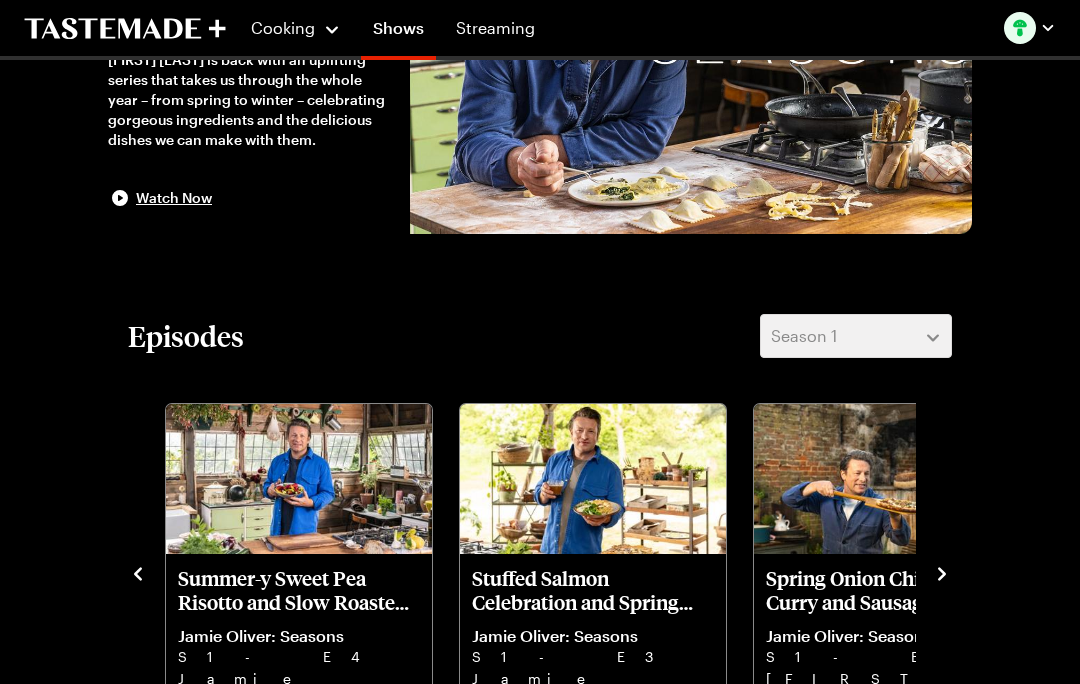 click 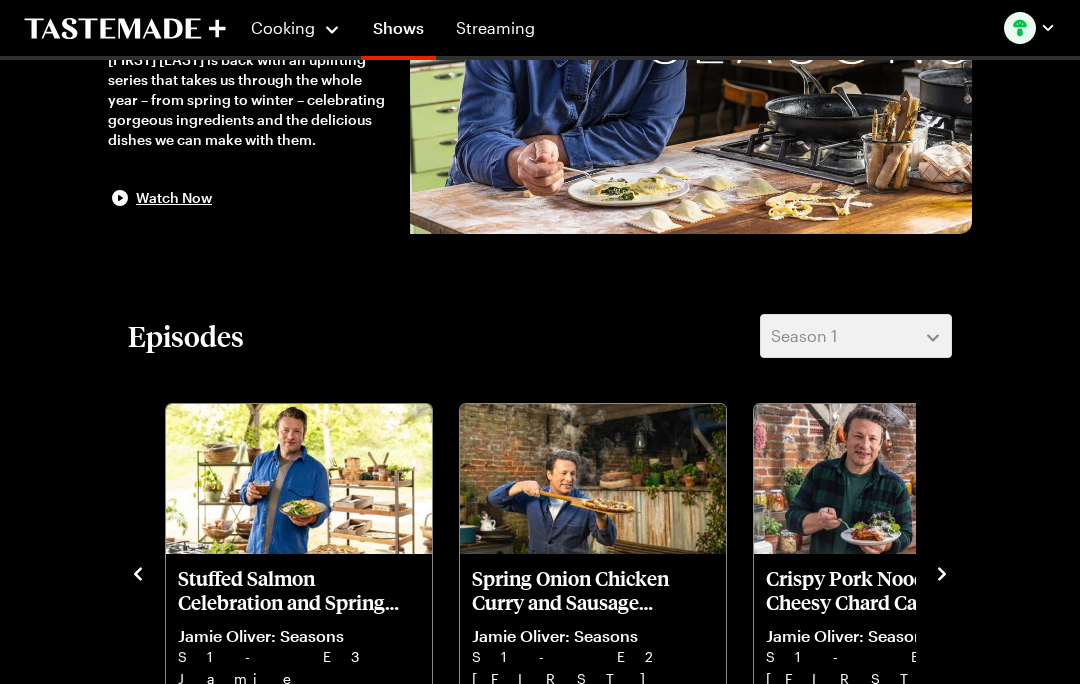 click on "Crispy Pork Noodles and Cheesy Chard Cannelloni" at bounding box center (887, 590) 